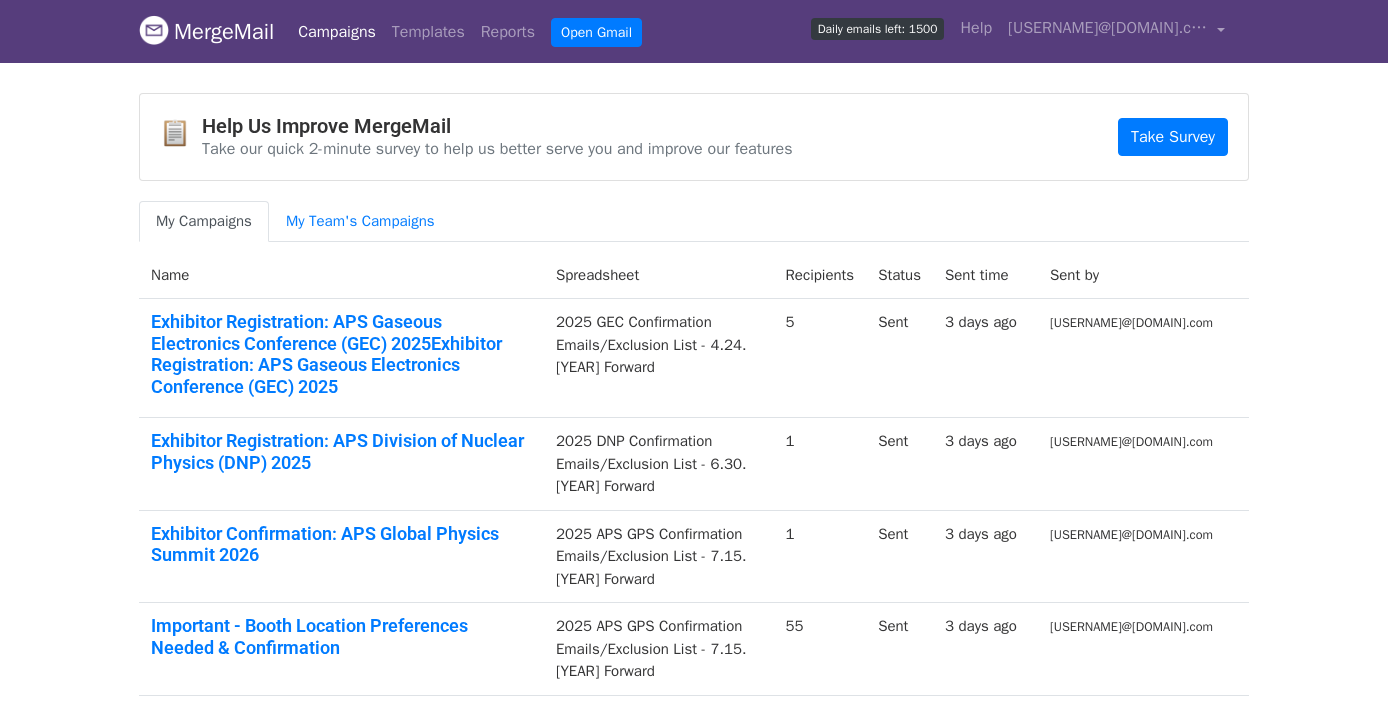 scroll, scrollTop: 0, scrollLeft: 0, axis: both 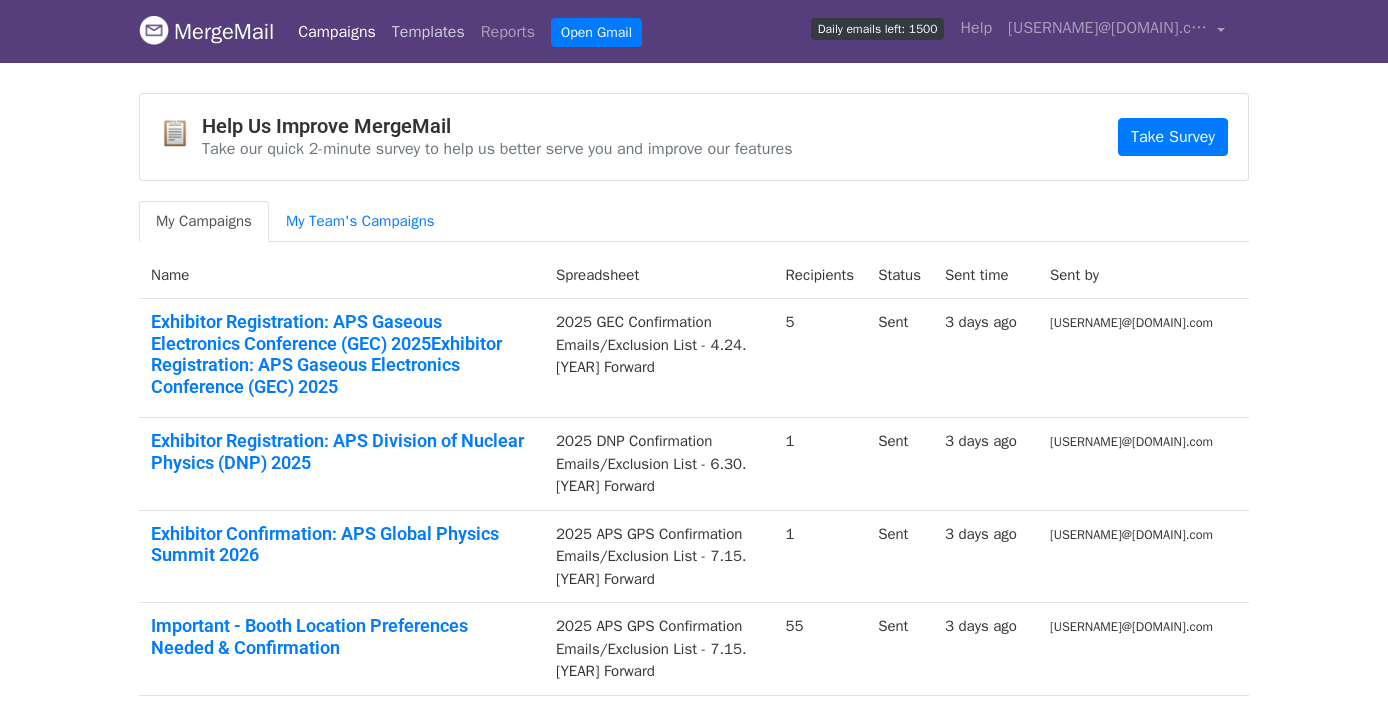 click on "Templates" at bounding box center (428, 32) 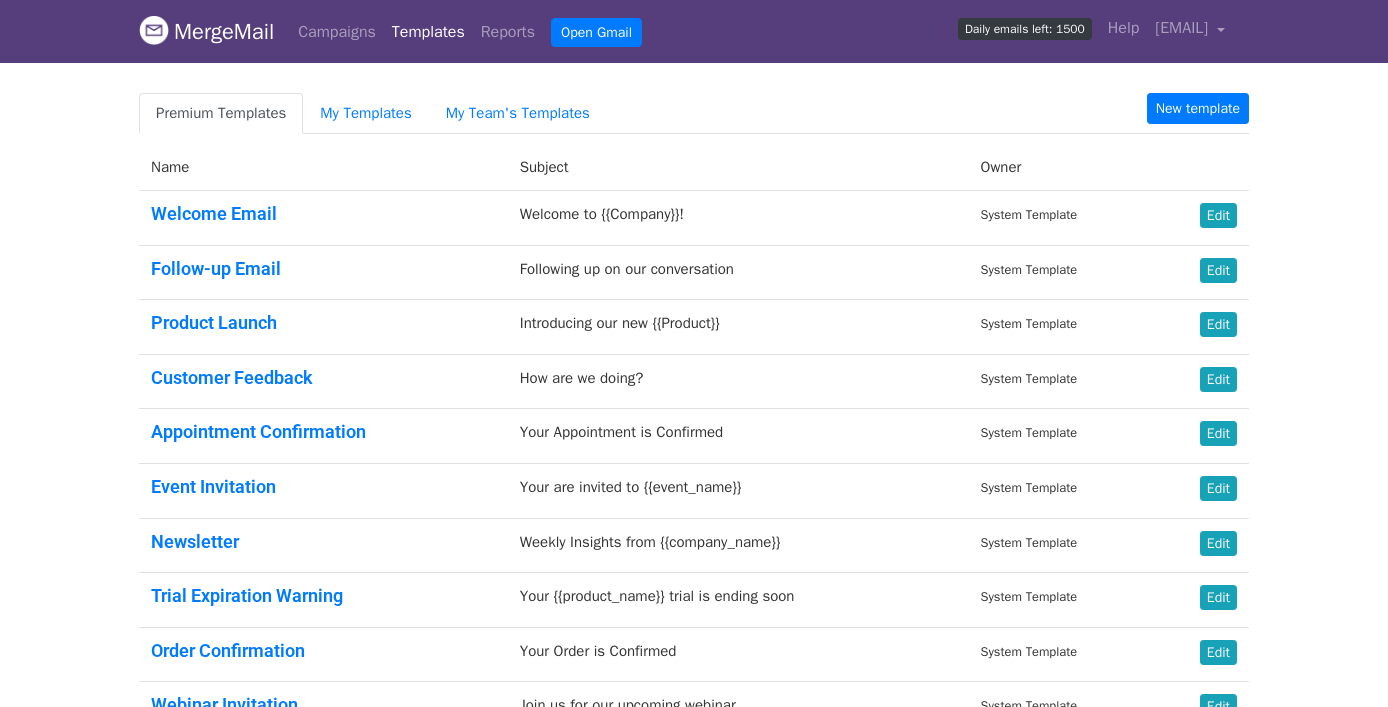 scroll, scrollTop: 0, scrollLeft: 0, axis: both 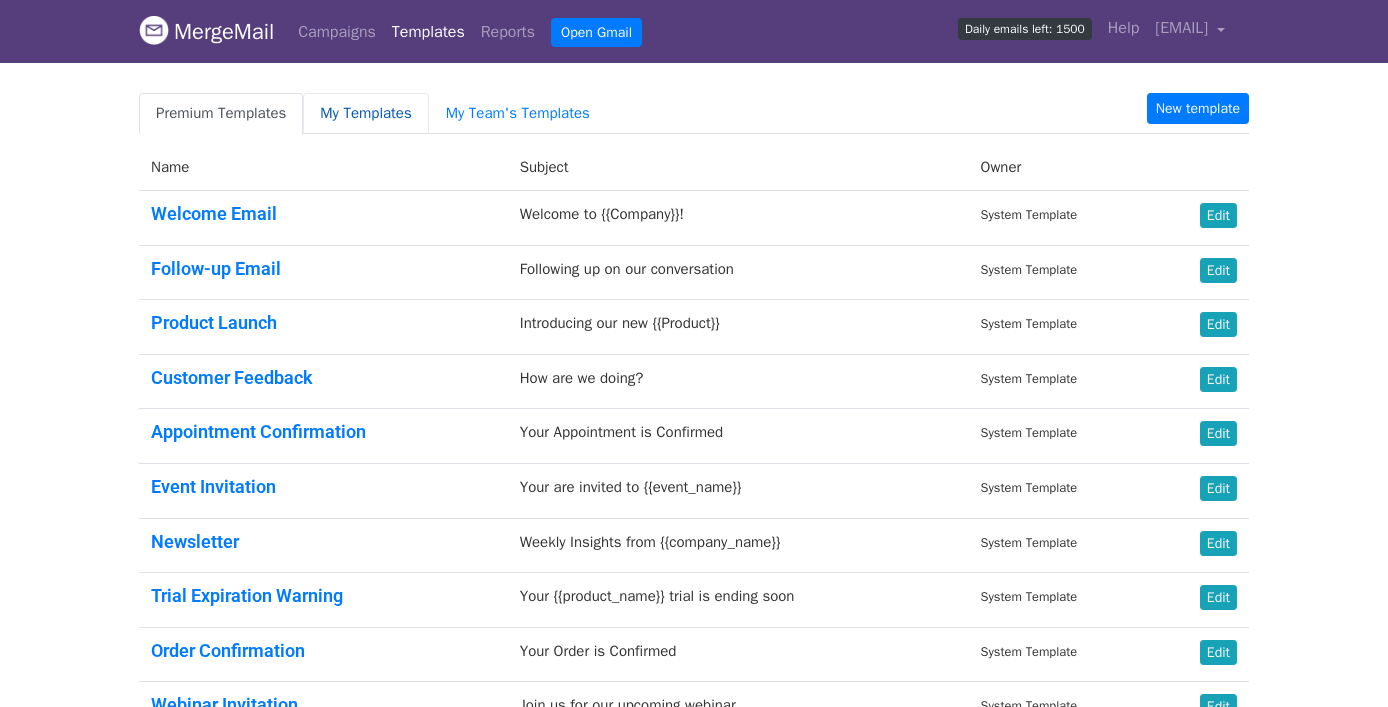 click on "My Templates" at bounding box center (365, 113) 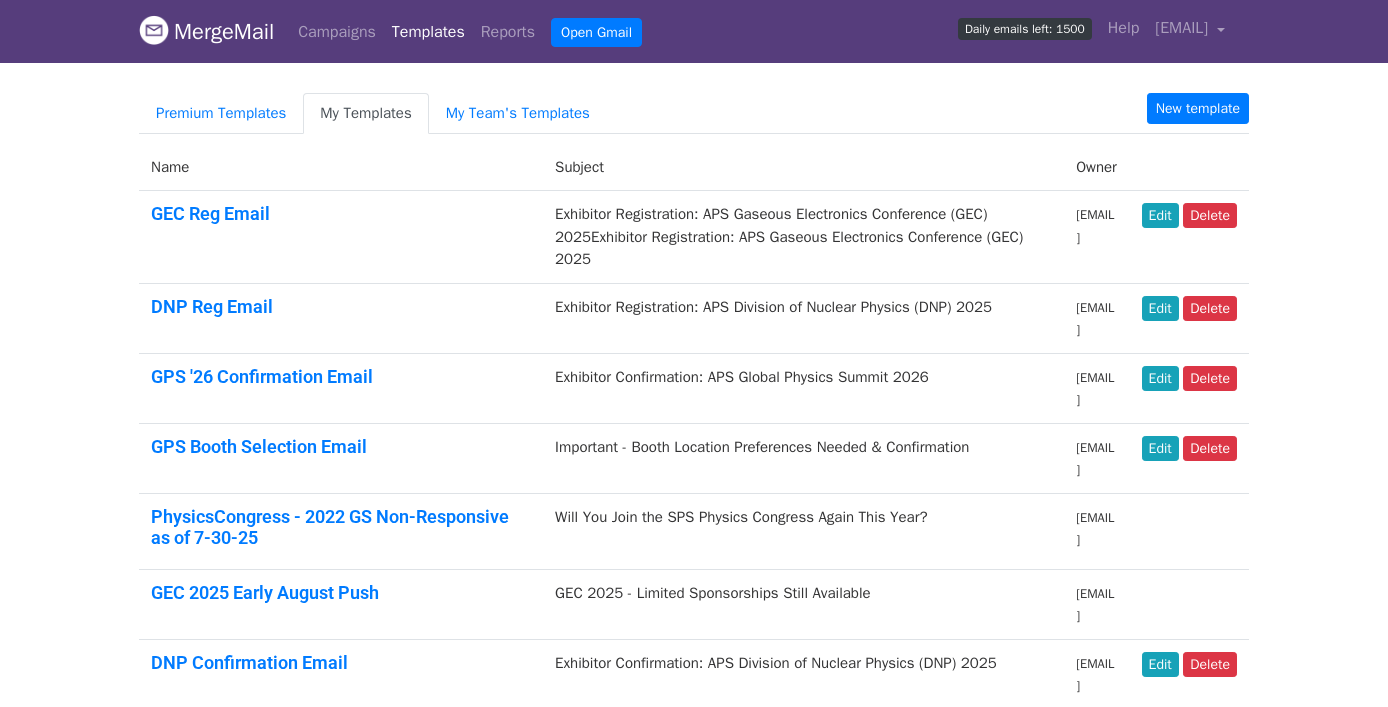 scroll, scrollTop: 0, scrollLeft: 0, axis: both 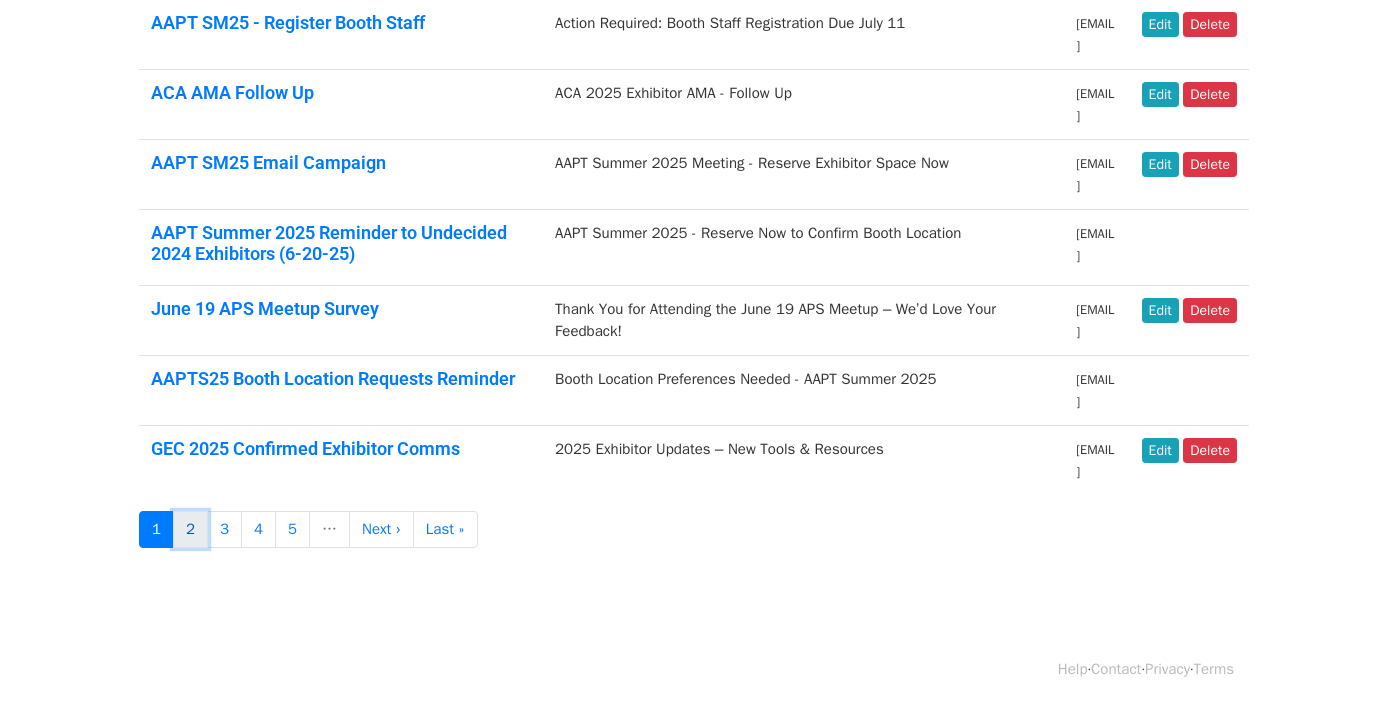 click on "2" at bounding box center [190, 529] 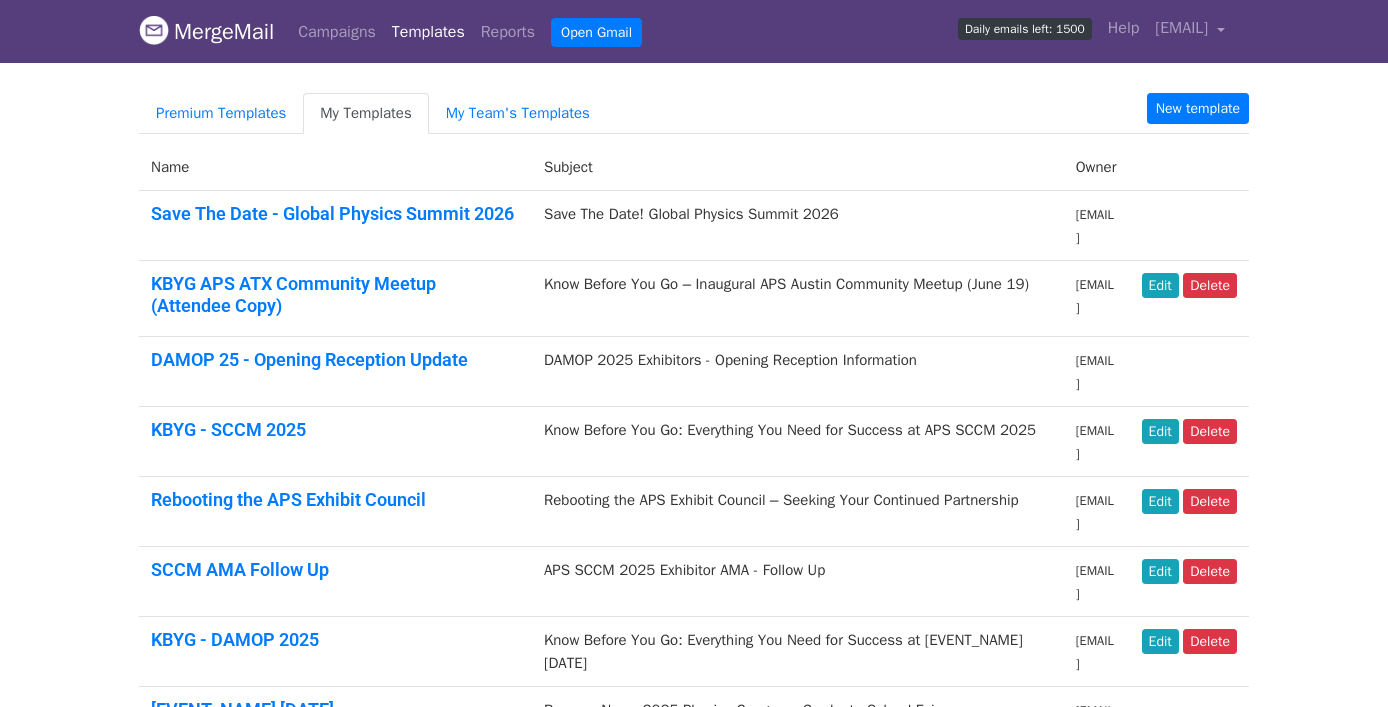 scroll, scrollTop: 0, scrollLeft: 0, axis: both 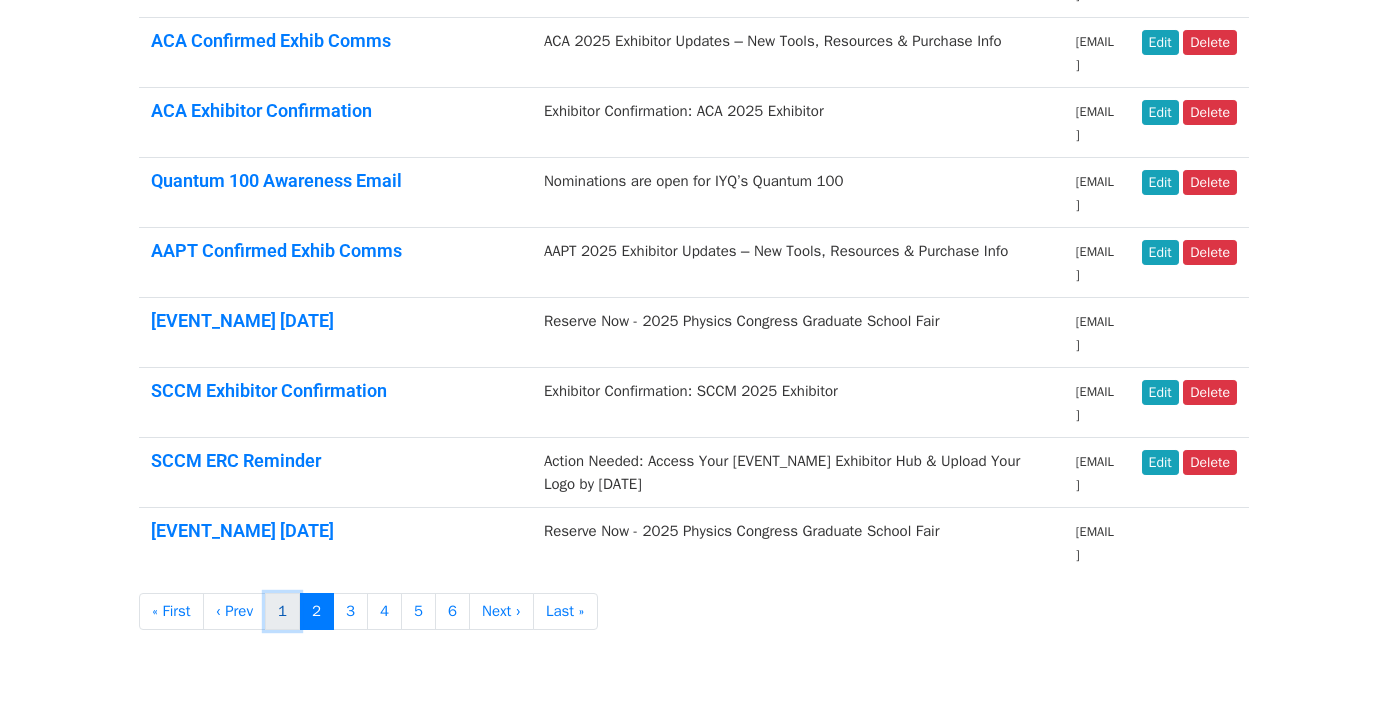 click on "1" at bounding box center (282, 611) 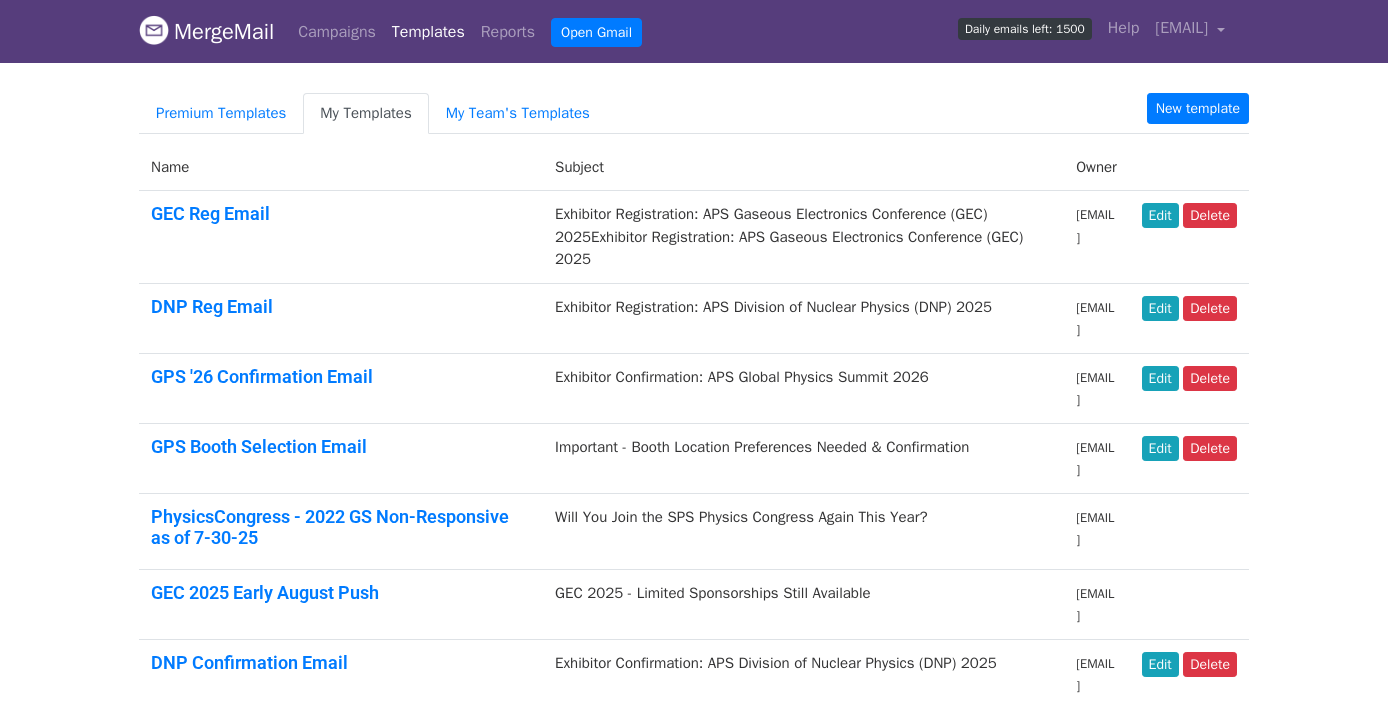 scroll, scrollTop: 0, scrollLeft: 0, axis: both 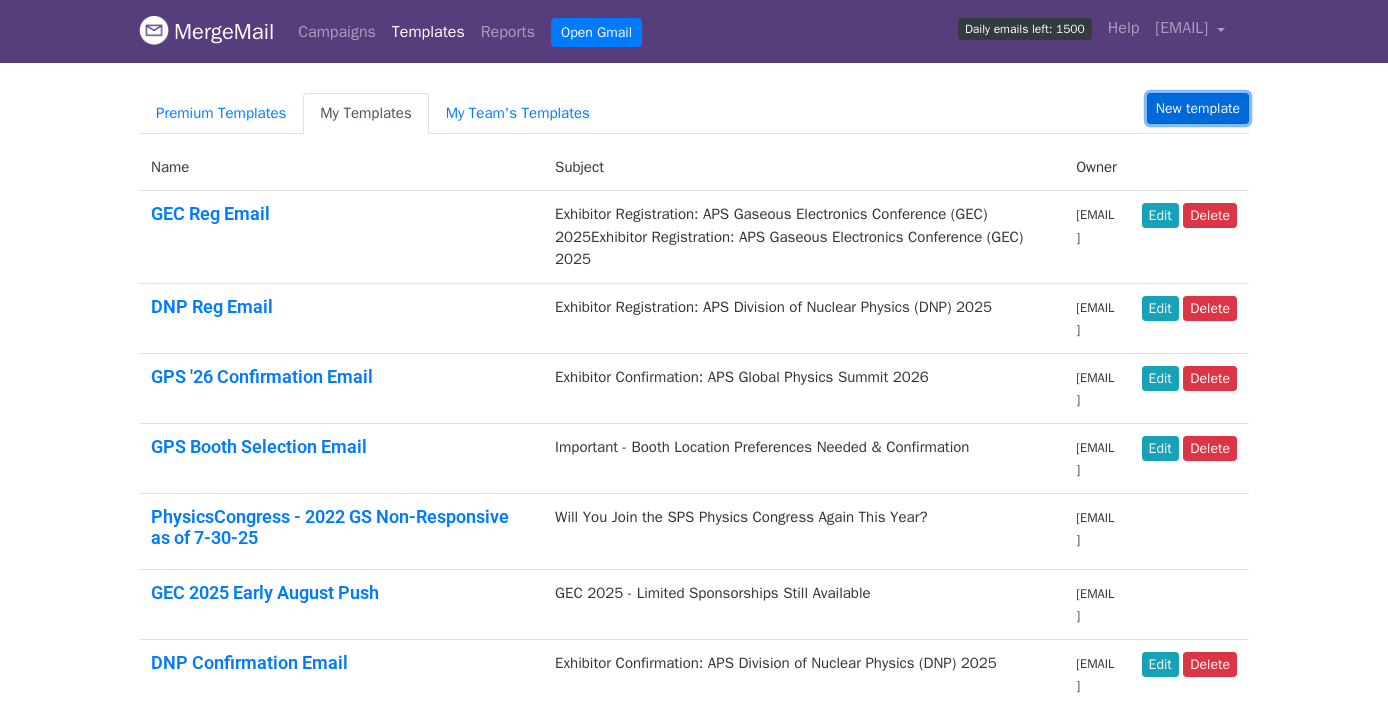 click on "New template" at bounding box center (1198, 108) 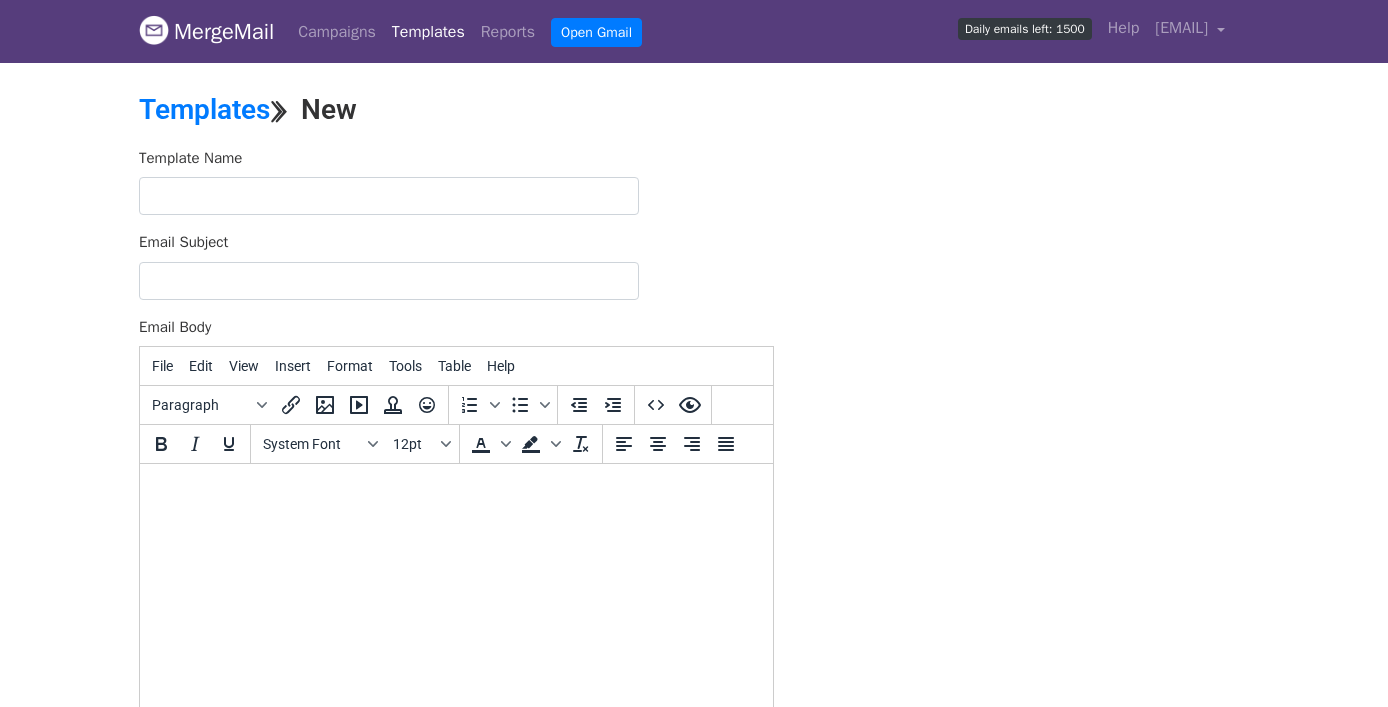 scroll, scrollTop: 0, scrollLeft: 0, axis: both 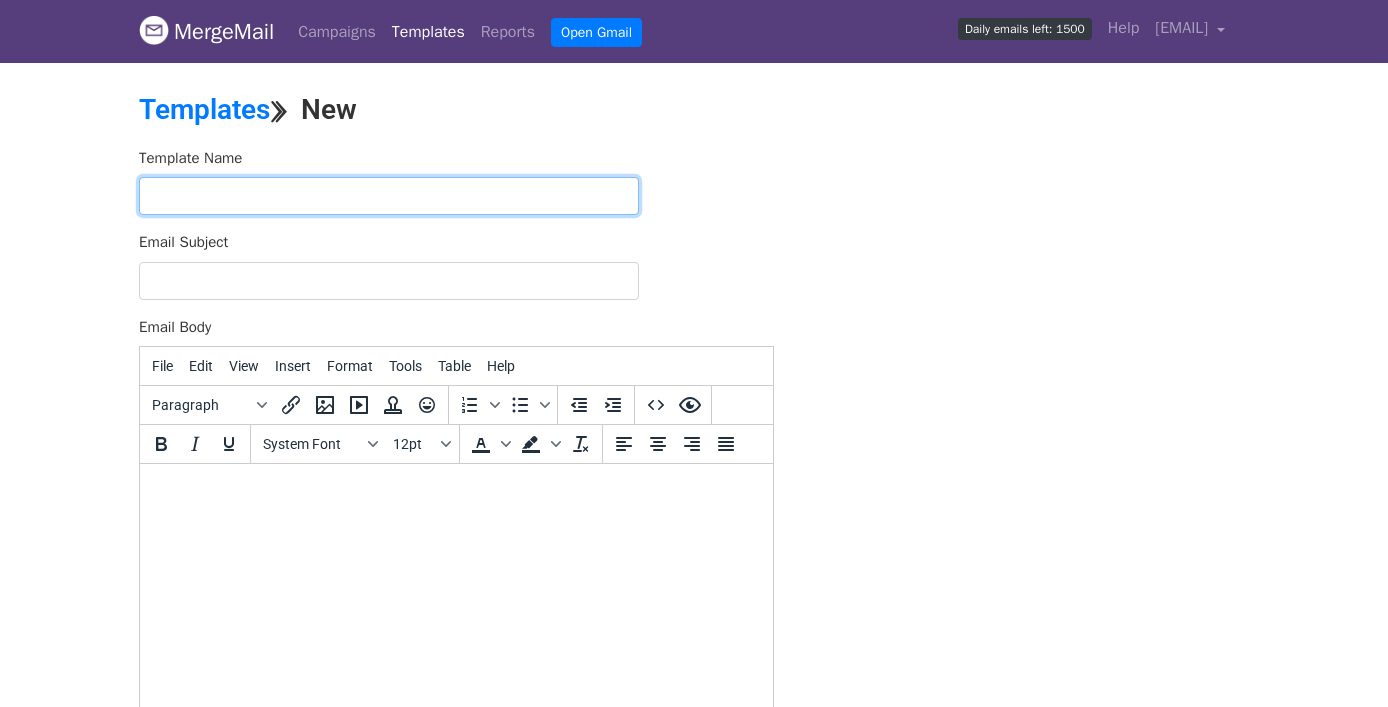 click at bounding box center (389, 196) 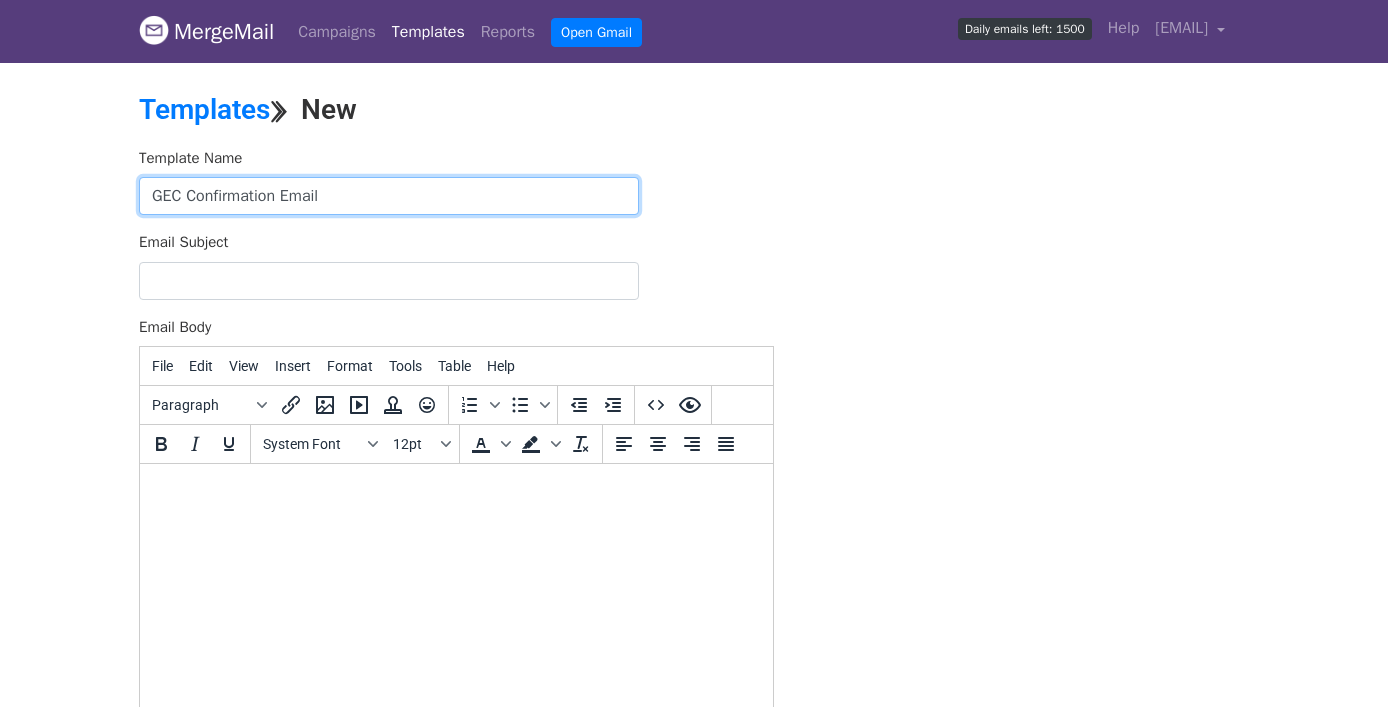 type on "GEC Confirmation Email" 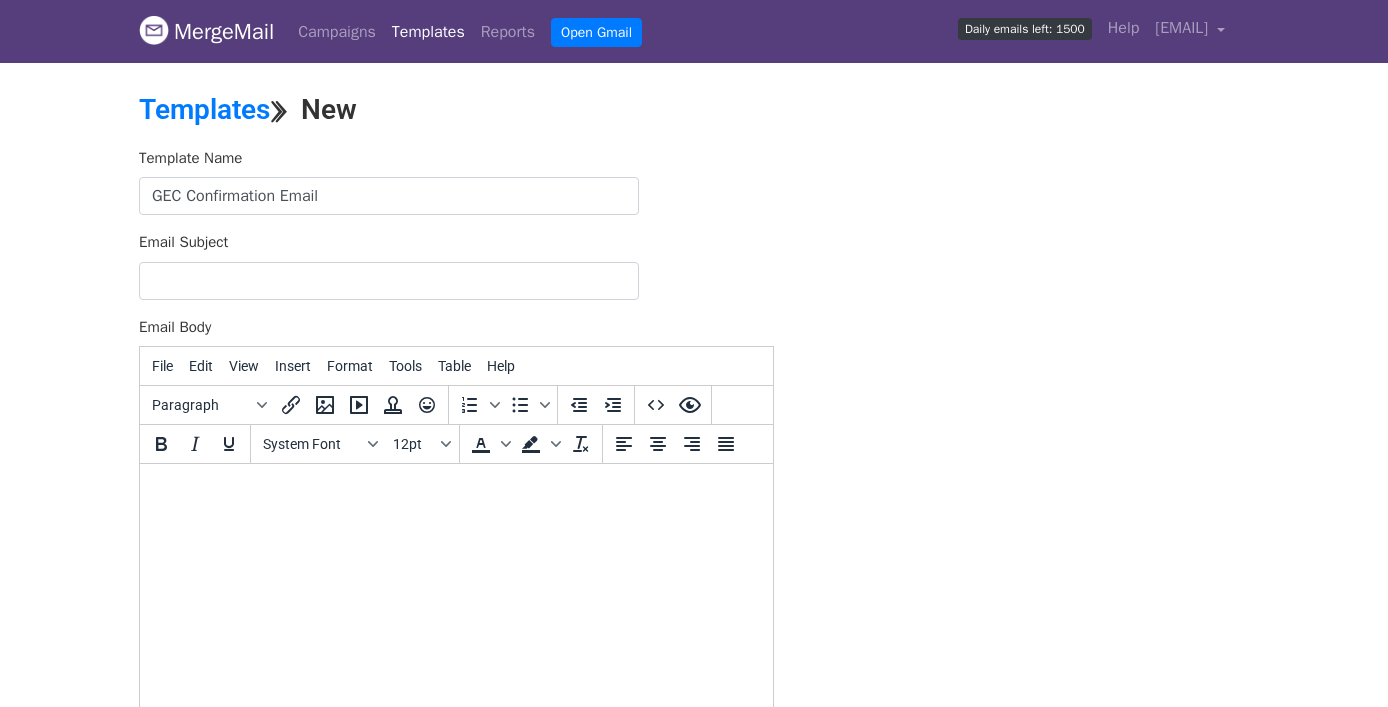 click at bounding box center [456, 491] 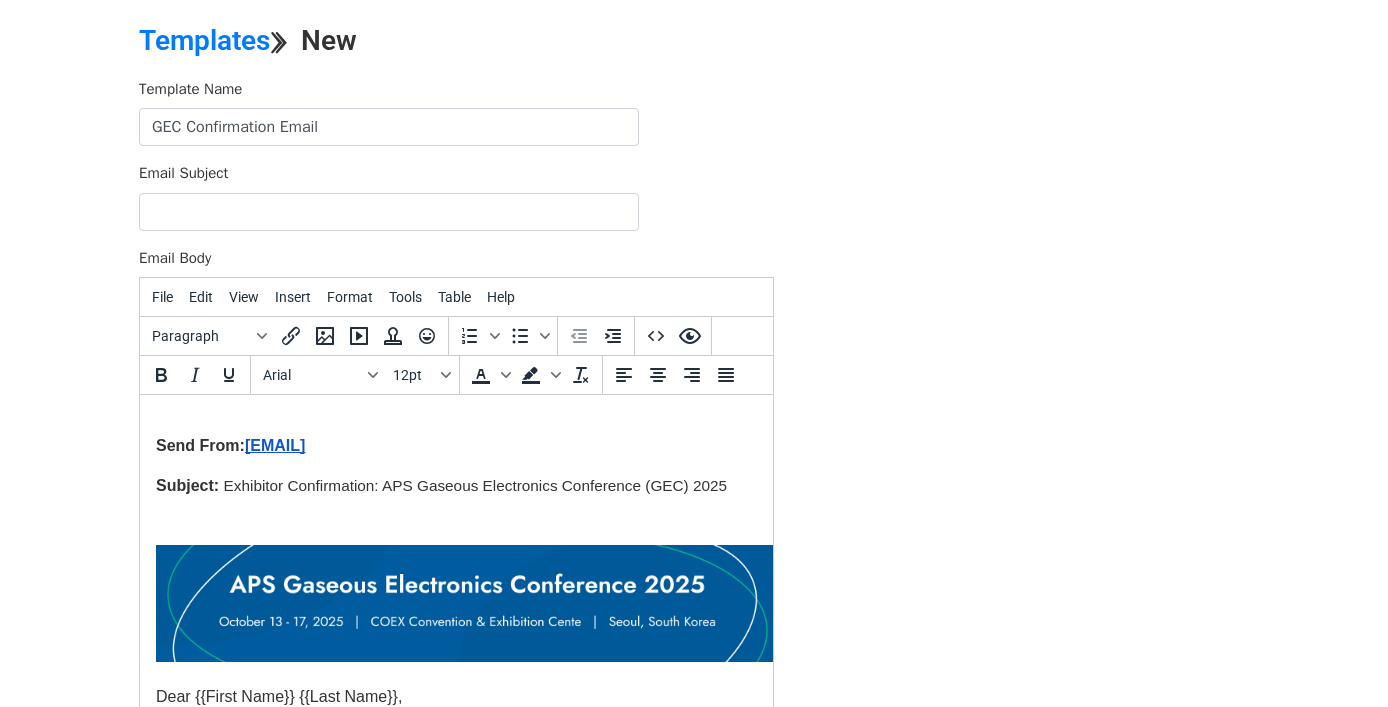 scroll, scrollTop: 0, scrollLeft: 0, axis: both 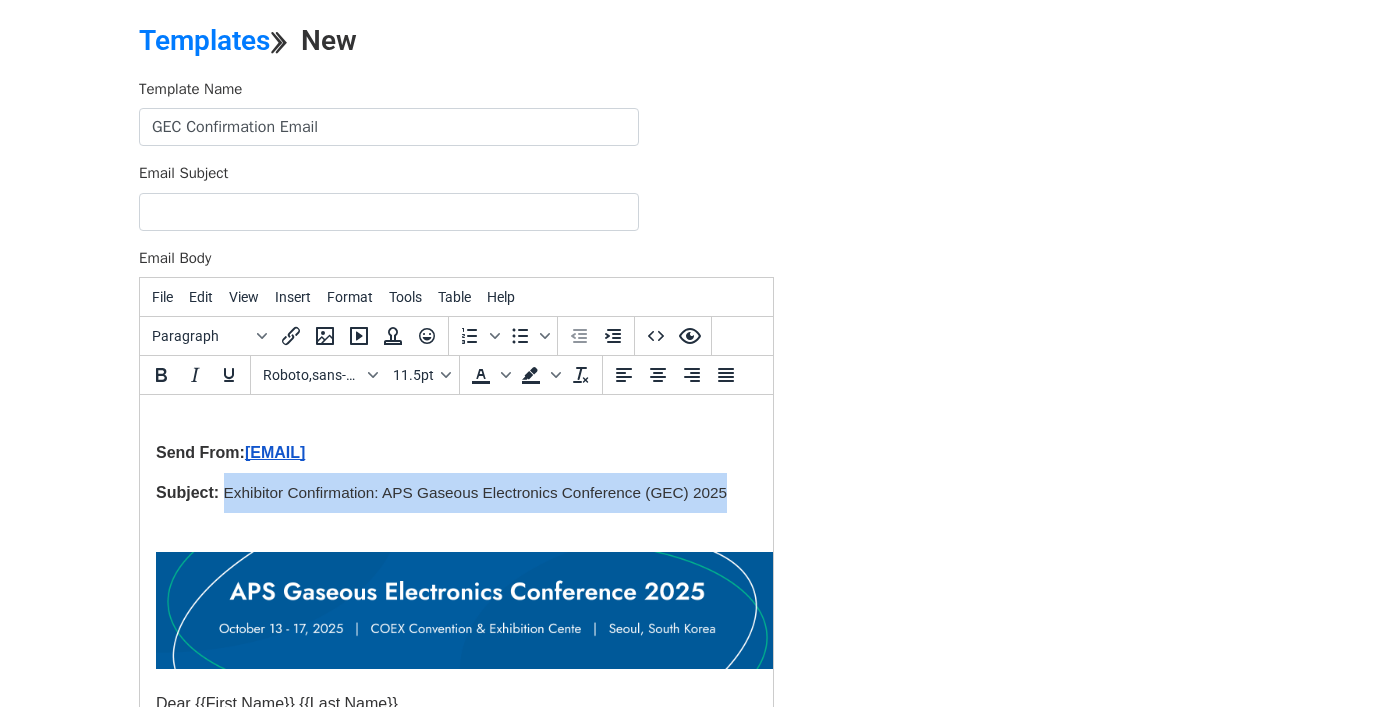 drag, startPoint x: 225, startPoint y: 494, endPoint x: 759, endPoint y: 483, distance: 534.1133 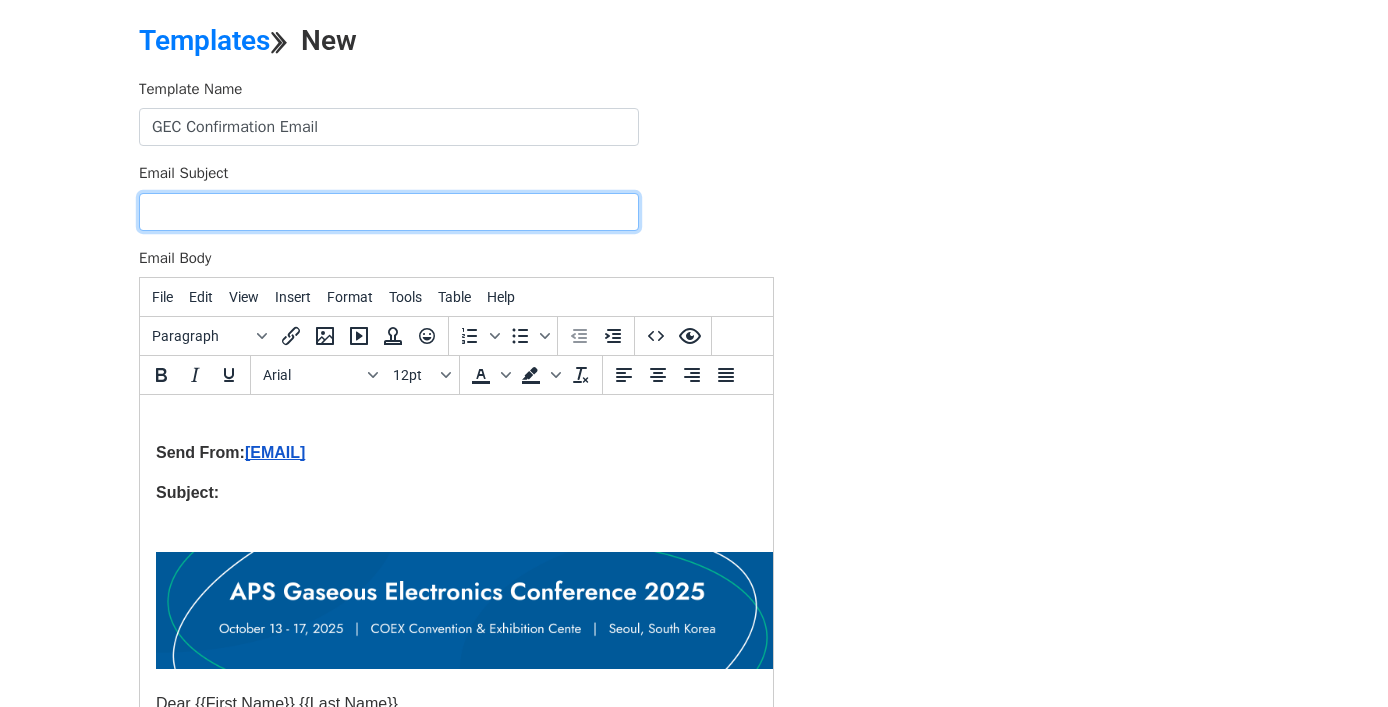 click on "Email Subject" at bounding box center [389, 212] 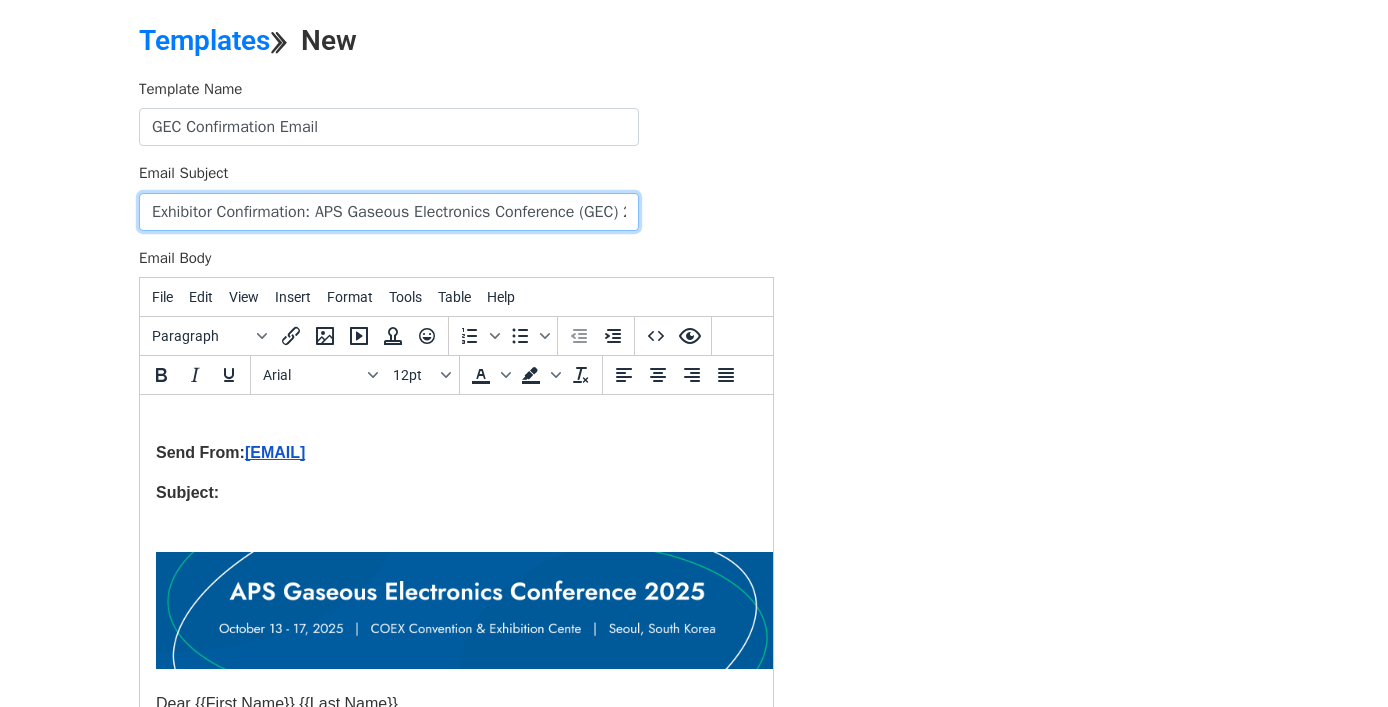 scroll, scrollTop: 0, scrollLeft: 56, axis: horizontal 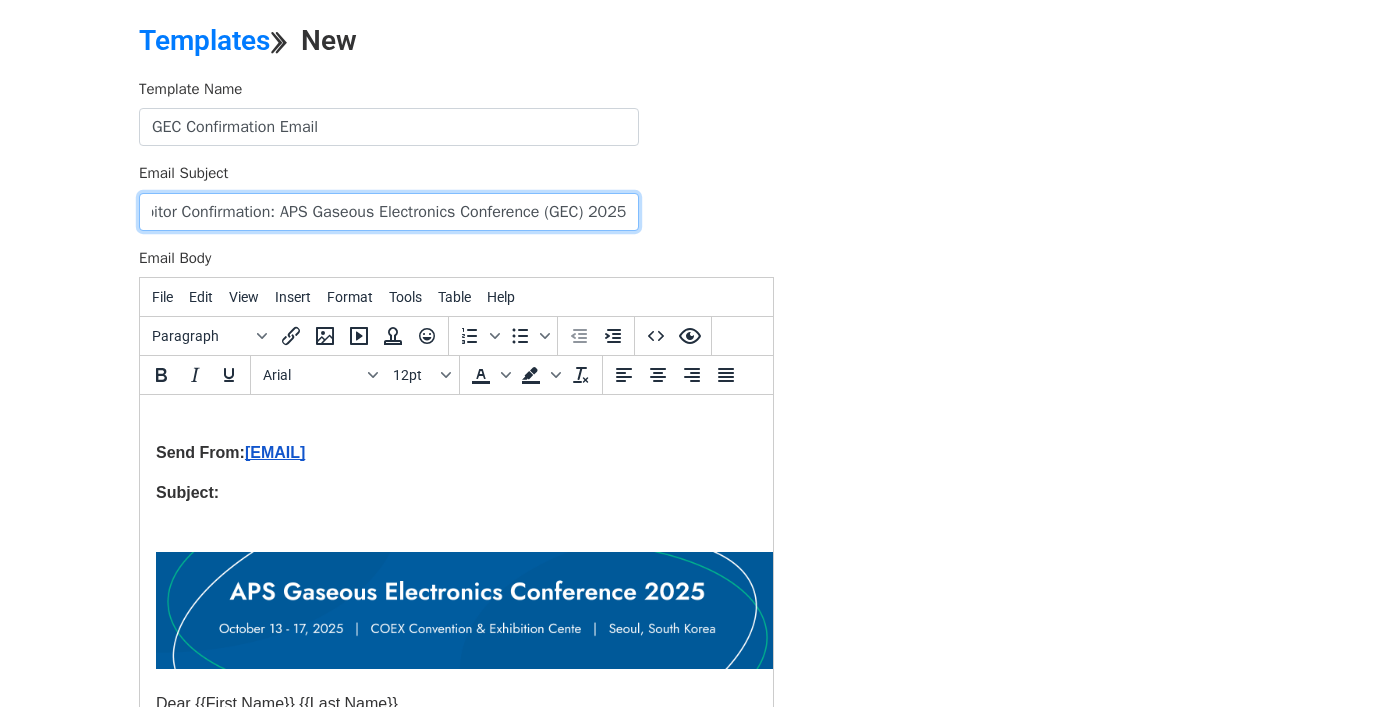 type on "Exhibitor Confirmation: APS Gaseous Electronics Conference (GEC) 2025" 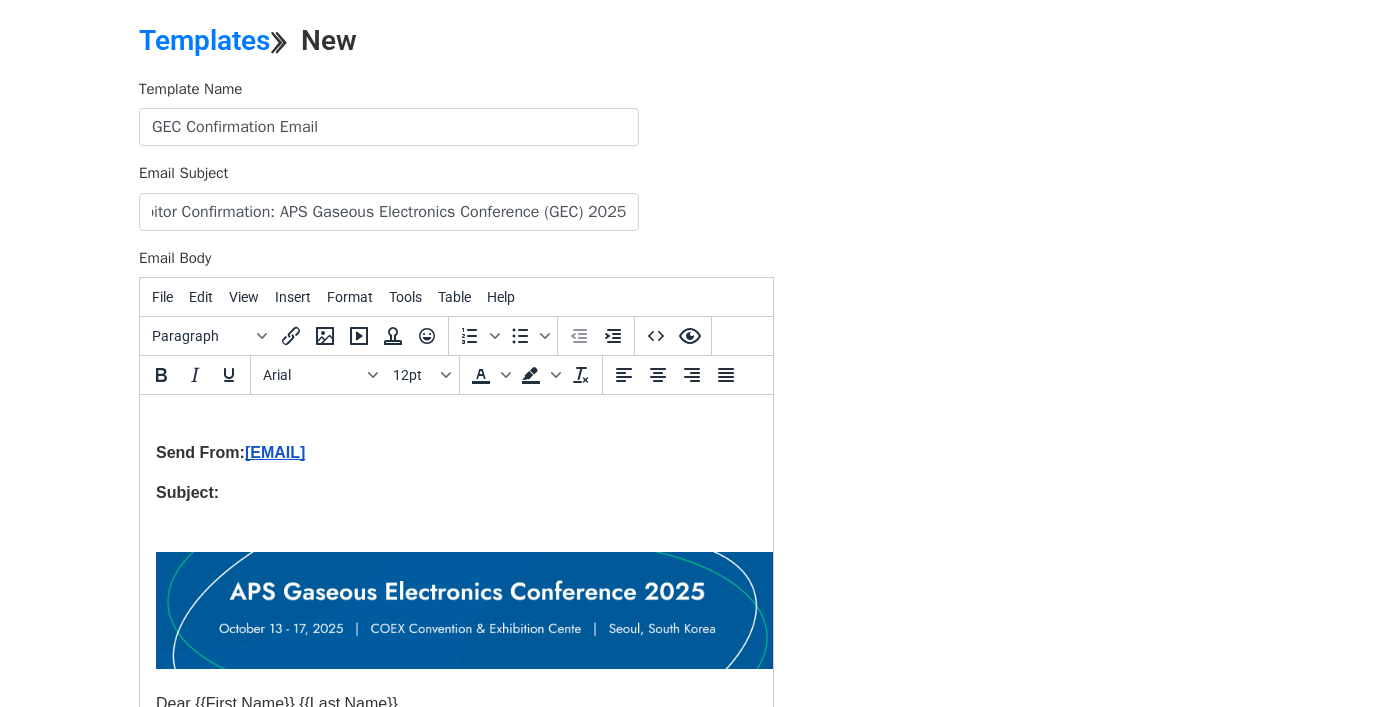 scroll, scrollTop: 0, scrollLeft: 0, axis: both 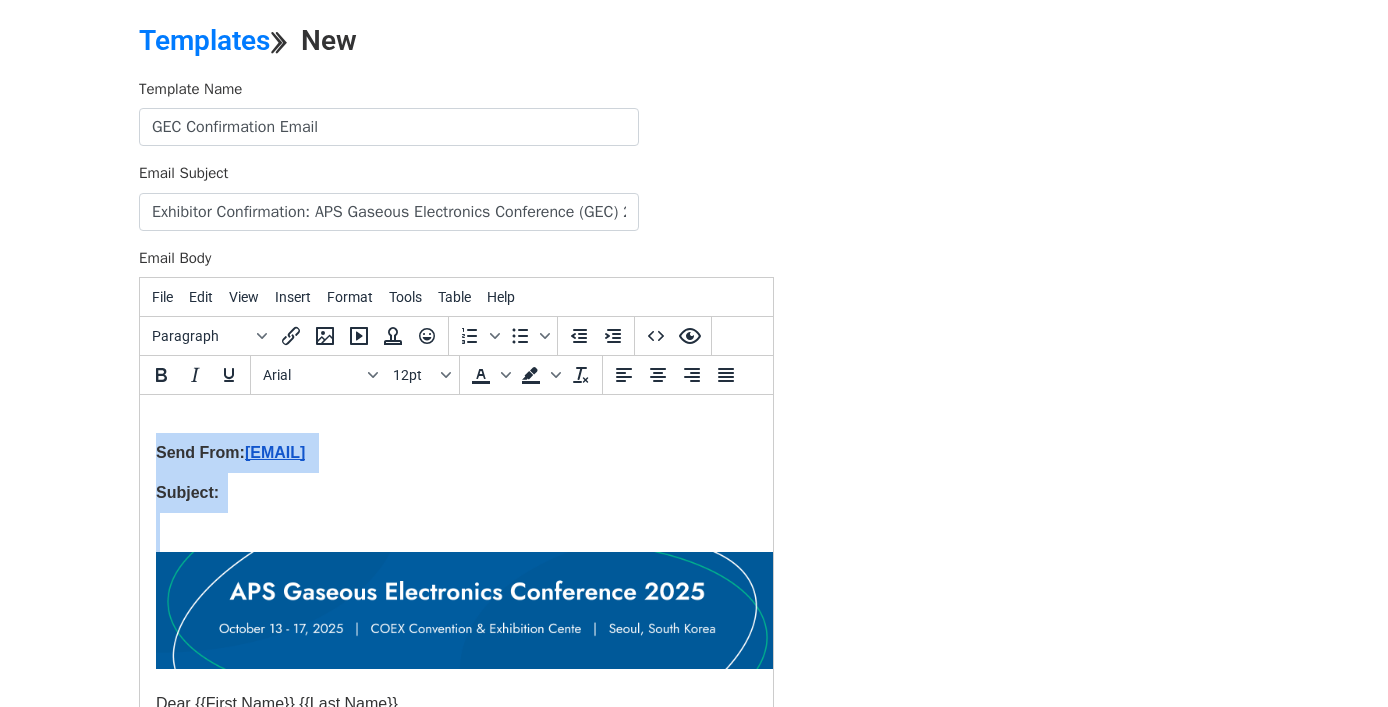 drag, startPoint x: 178, startPoint y: 528, endPoint x: 137, endPoint y: 358, distance: 174.87424 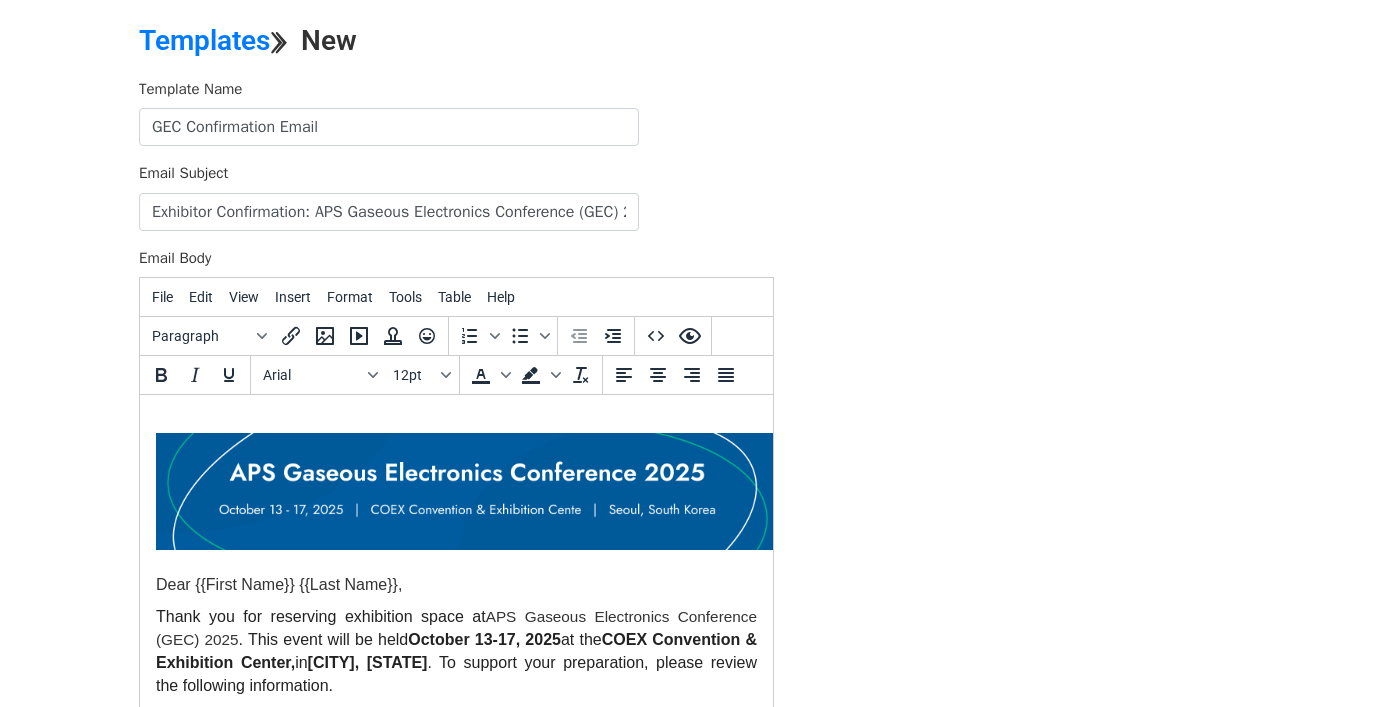 drag, startPoint x: 817, startPoint y: 504, endPoint x: 817, endPoint y: 471, distance: 33 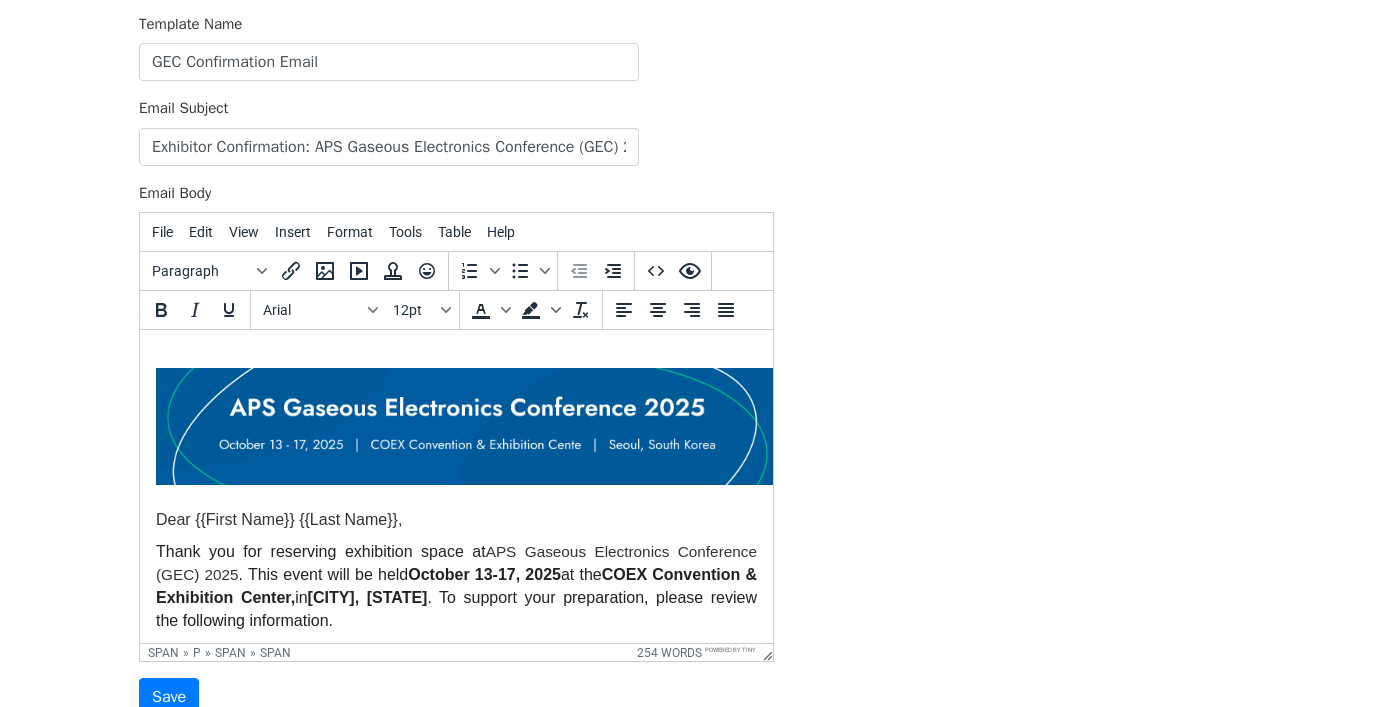 scroll, scrollTop: 304, scrollLeft: 0, axis: vertical 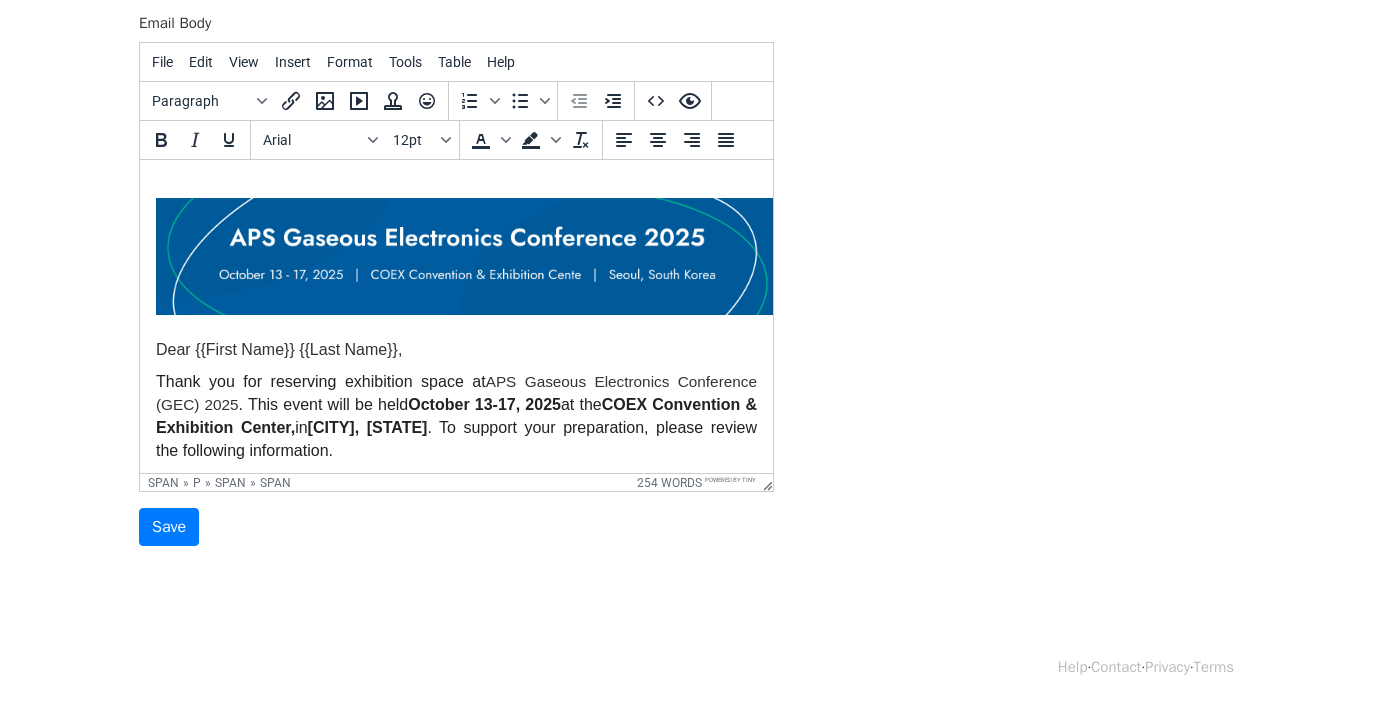 click on "MergeMail
Campaigns
Templates
Reports
Open Gmail
Daily emails left: 1500
Help
burton@aps.org
Account
Unsubscribes
Integrations
Delivery Integrations
Notification Settings
Sign out
New Features
You're all caught up!
Scheduled Campaigns
Schedule your emails to be sent later.
Read more
Account Reports
View reports across all of your campaigns to find highly-engaged recipients and to see which templates and campaigns have the most clicks and opens.
Read more
View my reports
Template Editor
Create beautiful emails using our powerful template editor.
Read more
View my templates
Templates
⟫
New
Template Name
GEC Confirmation Email
Email Subject
Exhibitor Confirmation: APS Gaseous Electronics Conference (GEC) 2025
Email Body
File Edit View Insert Format Tools Table" at bounding box center [694, 161] 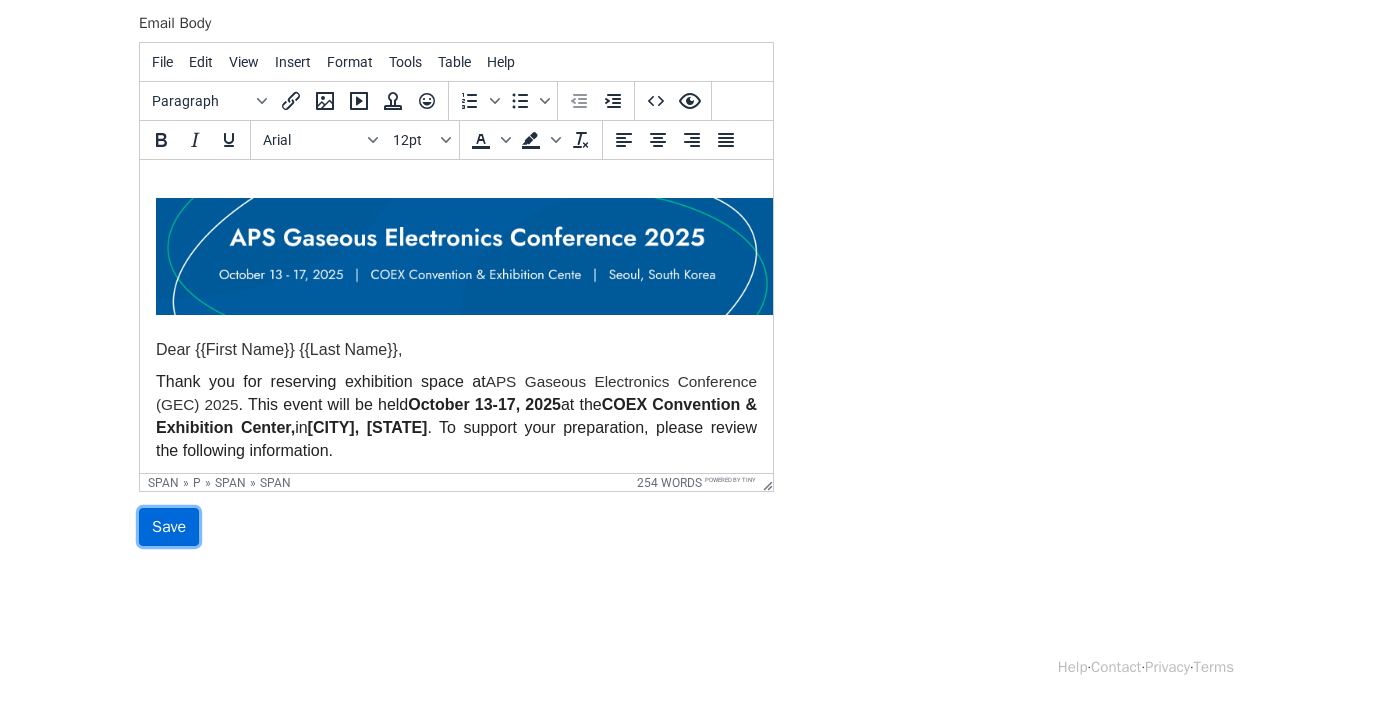 click on "Save" at bounding box center [169, 527] 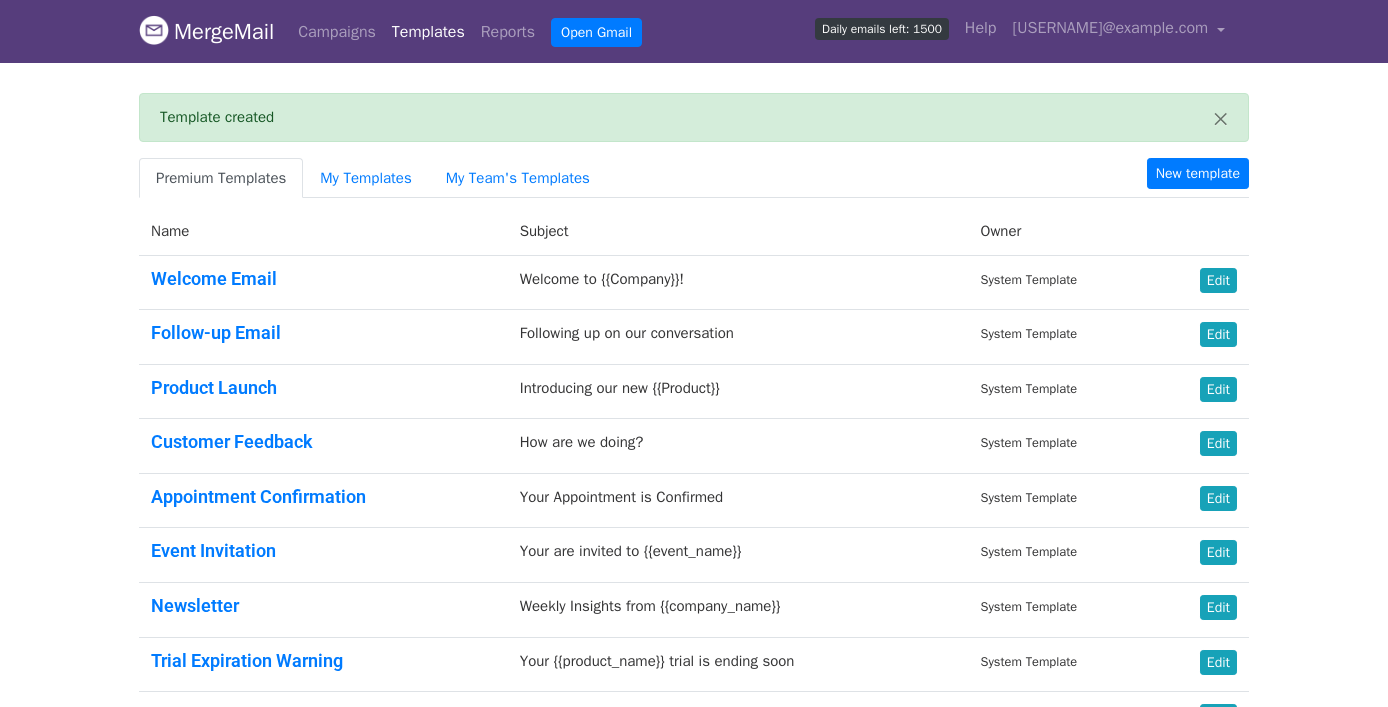 scroll, scrollTop: 0, scrollLeft: 0, axis: both 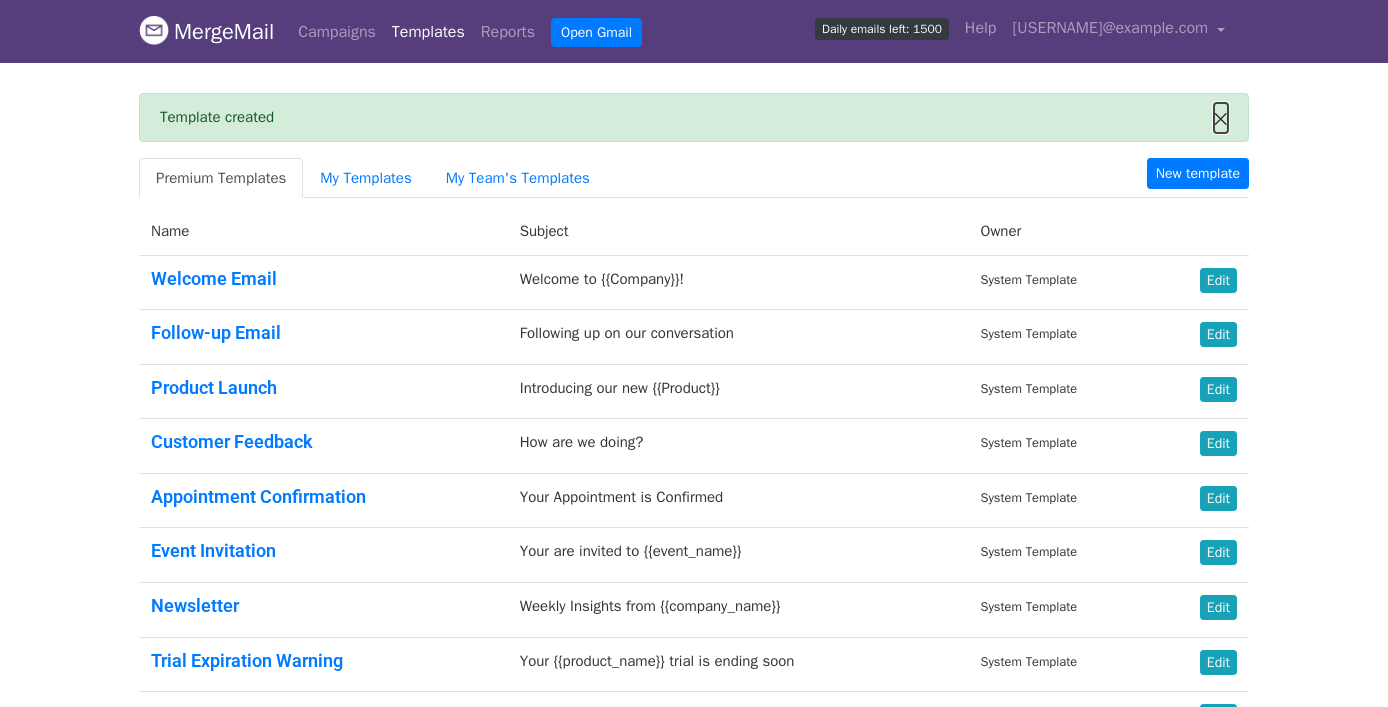 click on "×" at bounding box center [1221, 118] 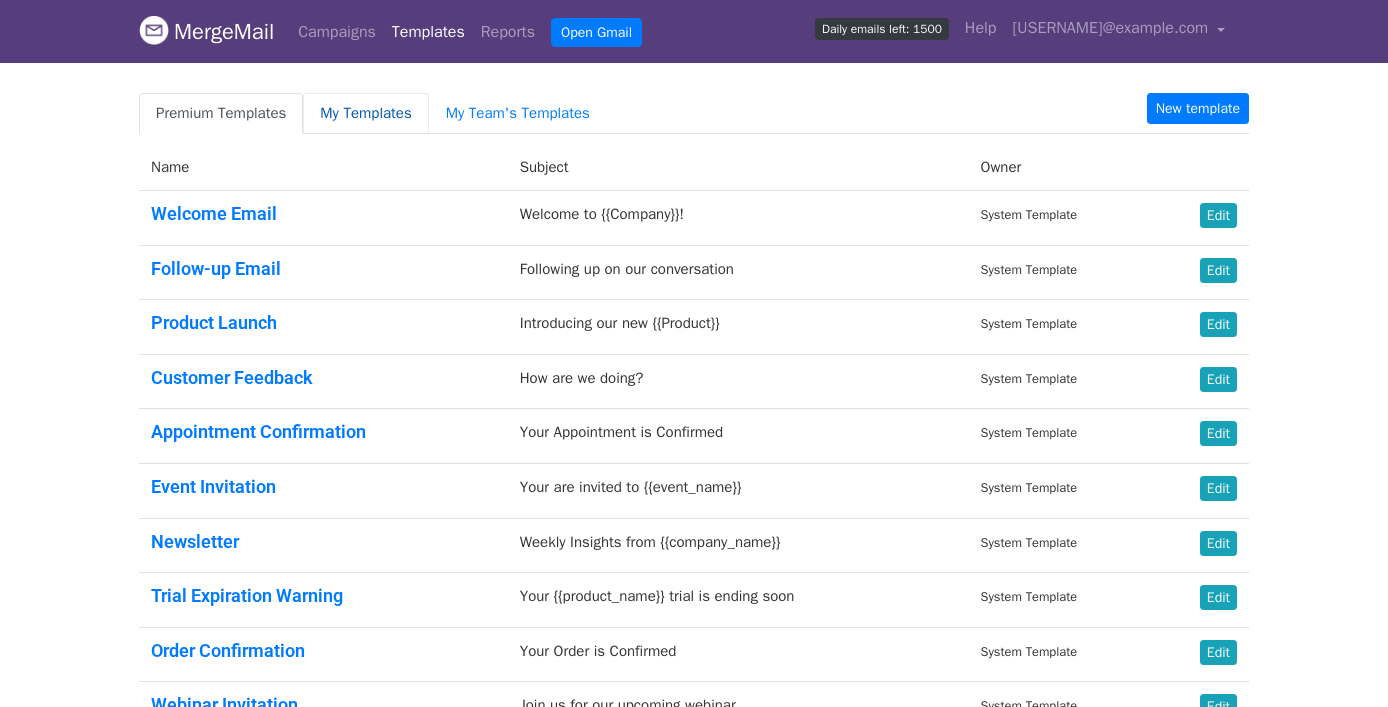 click on "My Templates" at bounding box center (365, 113) 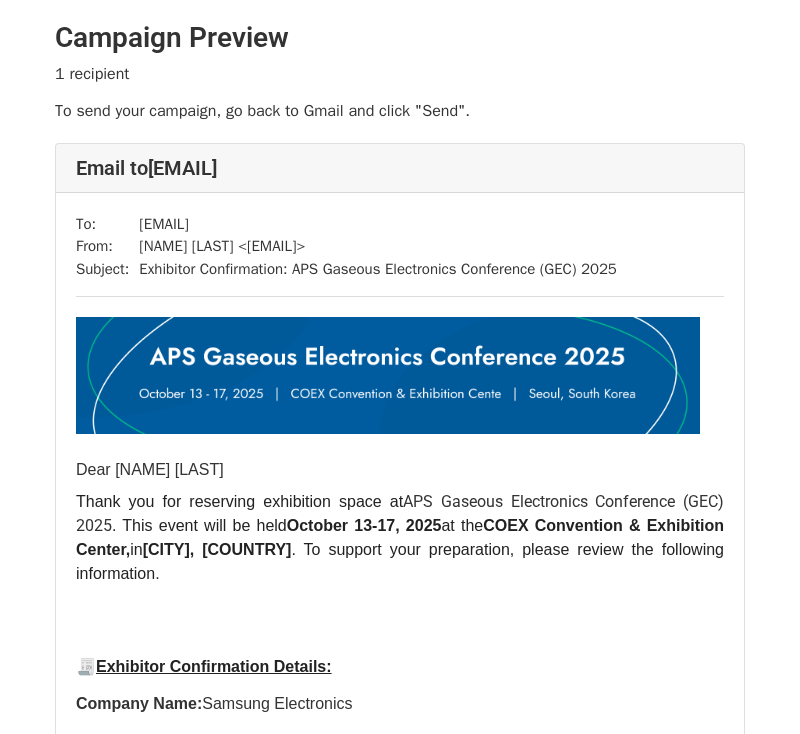 scroll, scrollTop: 0, scrollLeft: 0, axis: both 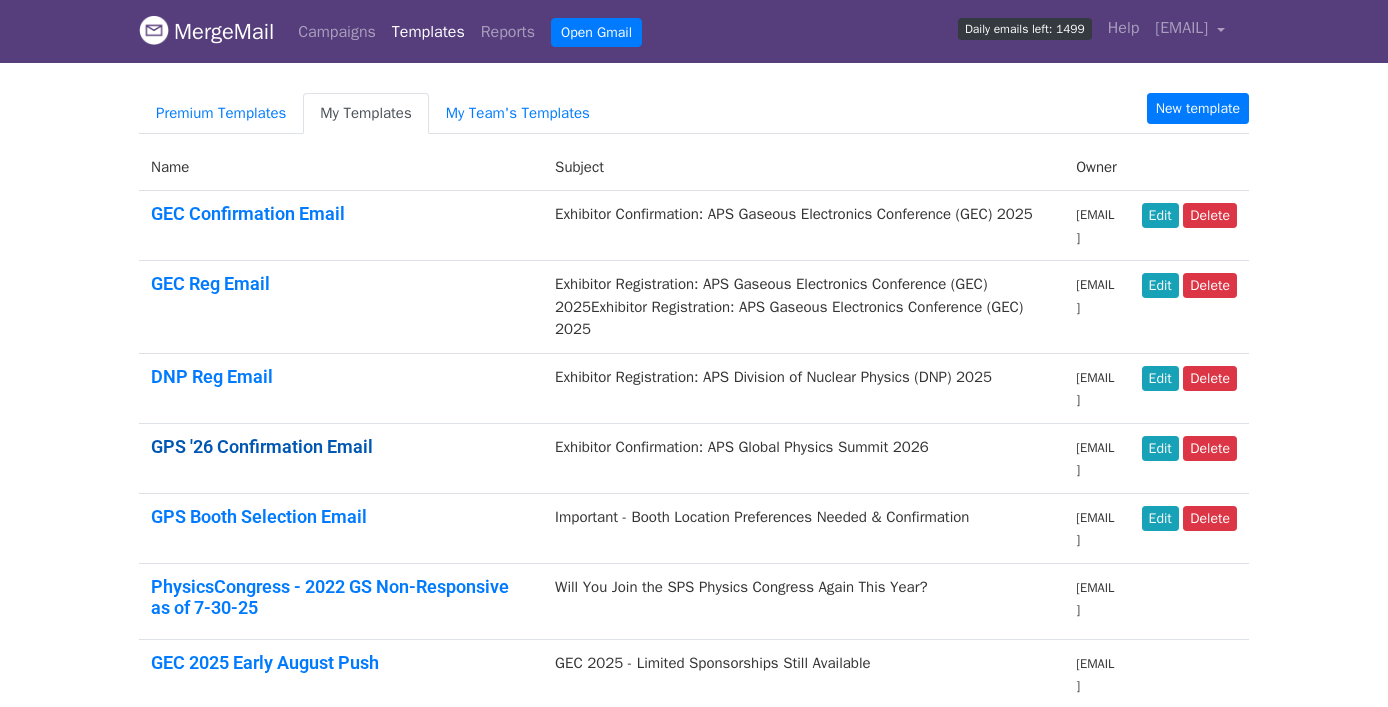 click on "GPS '26 Confirmation Email" at bounding box center [262, 446] 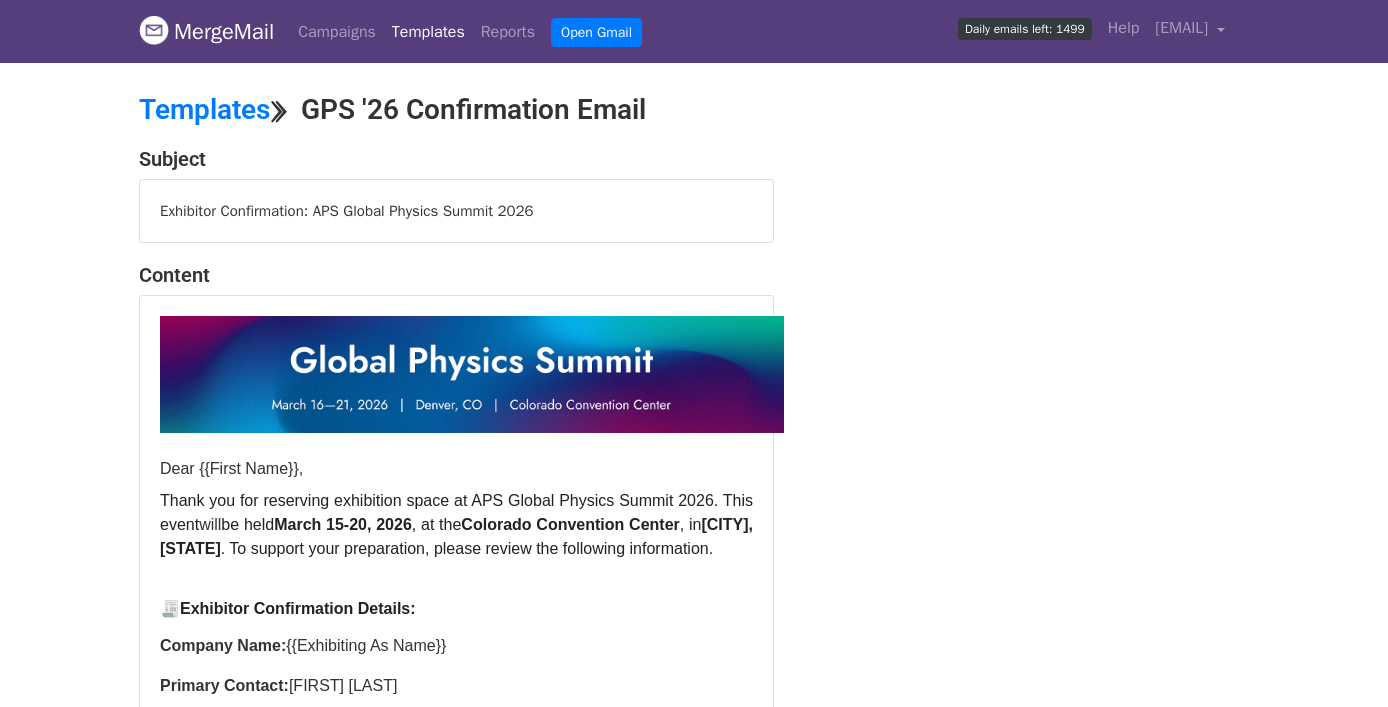 scroll, scrollTop: 0, scrollLeft: 0, axis: both 